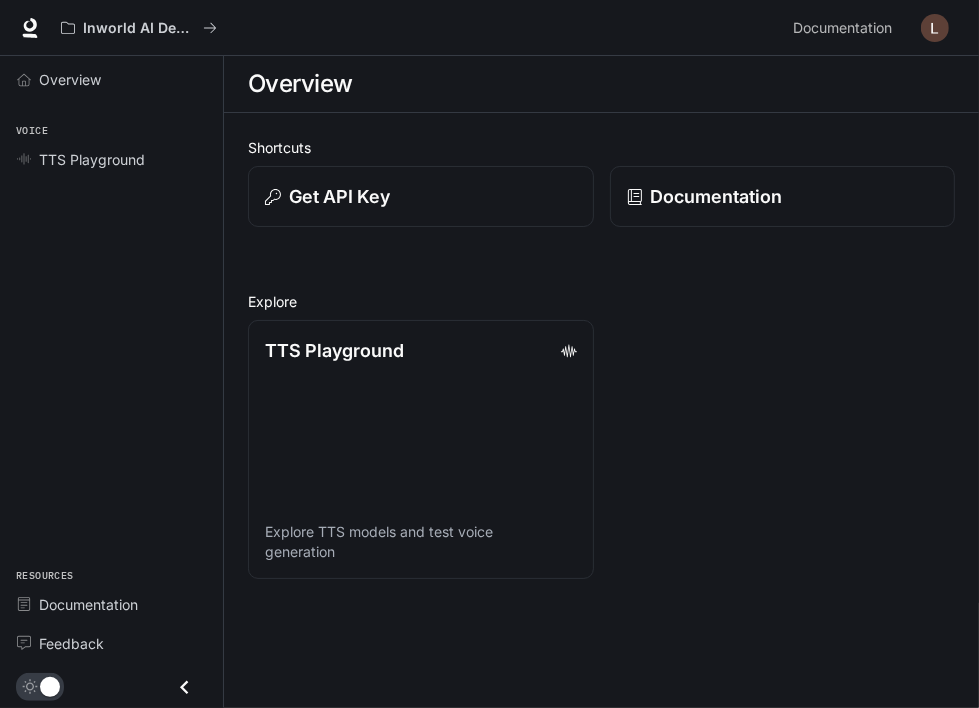 scroll, scrollTop: 0, scrollLeft: 0, axis: both 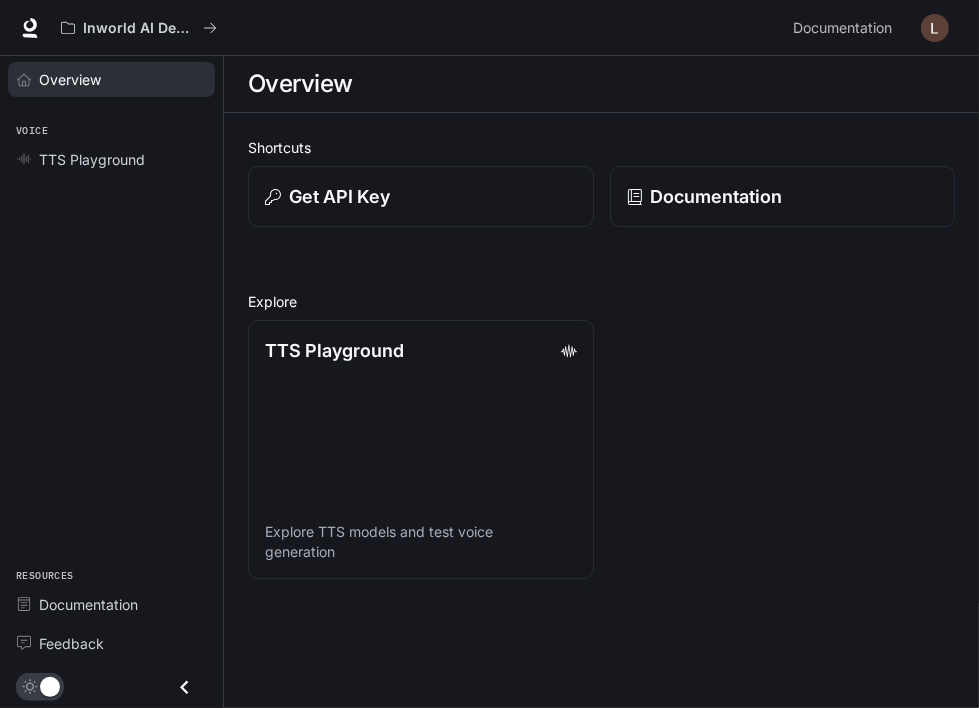 click on "Overview" at bounding box center [70, 79] 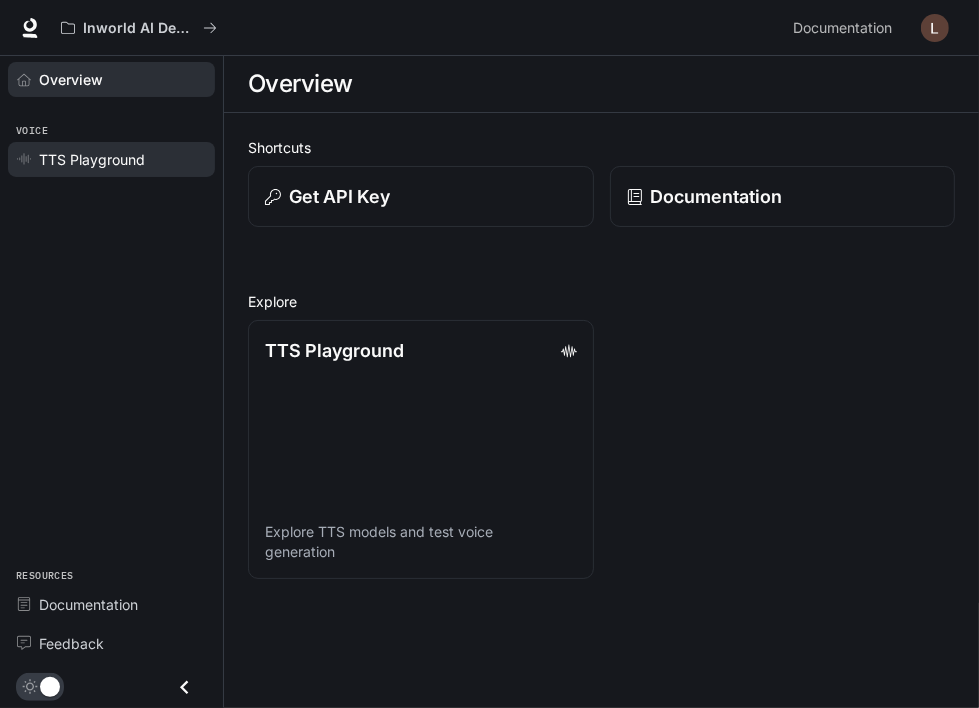 click on "TTS Playground" at bounding box center [92, 159] 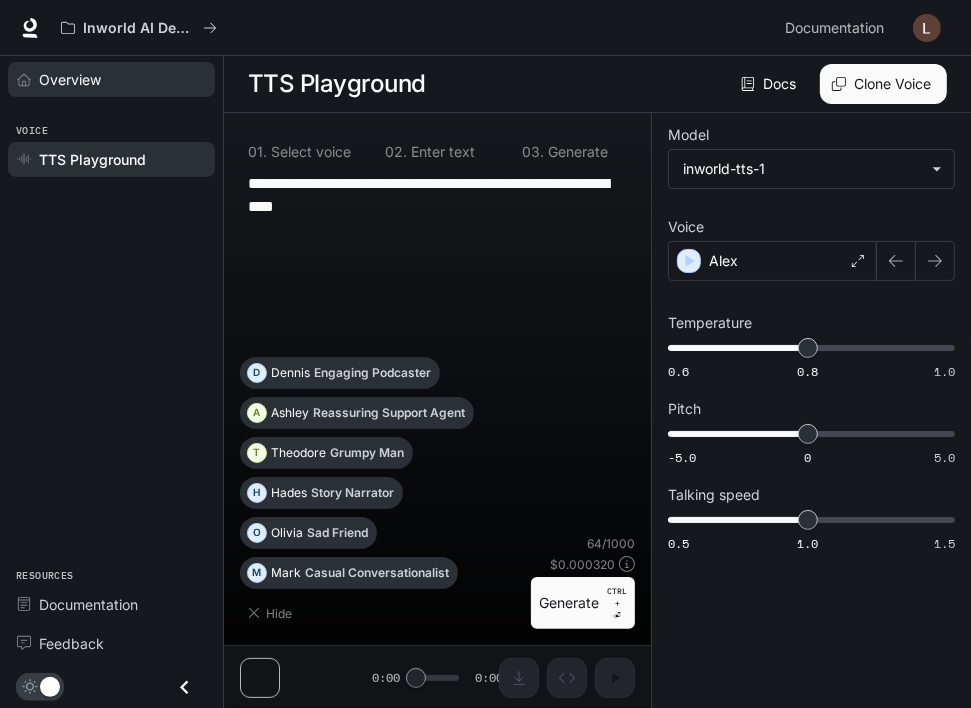 click on "Overview" at bounding box center (111, 79) 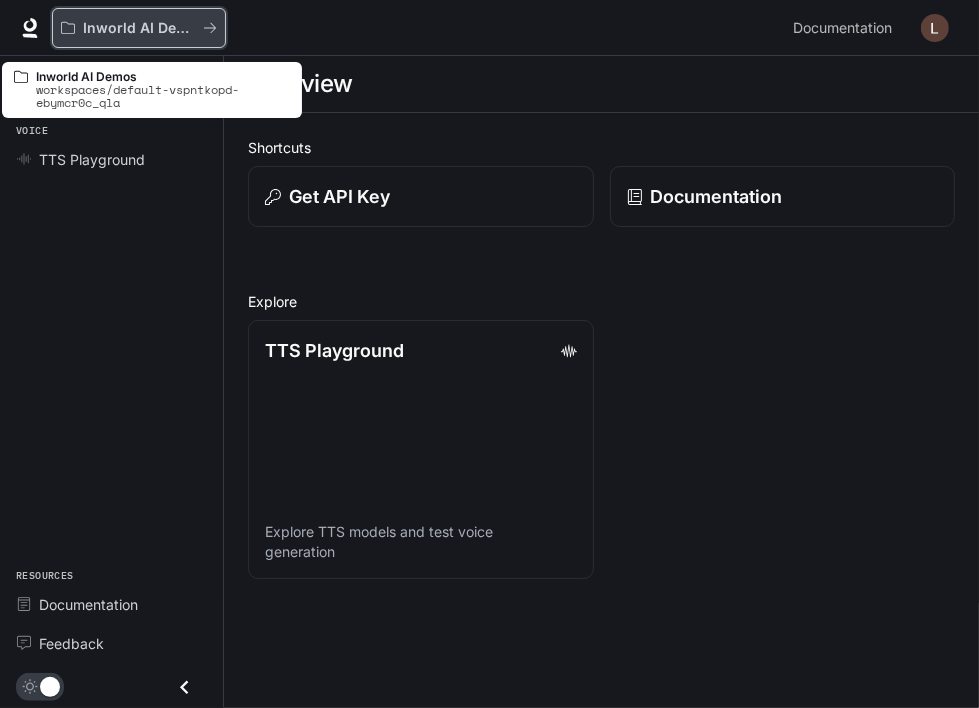 click on "Inworld AI Demos" at bounding box center (139, 28) 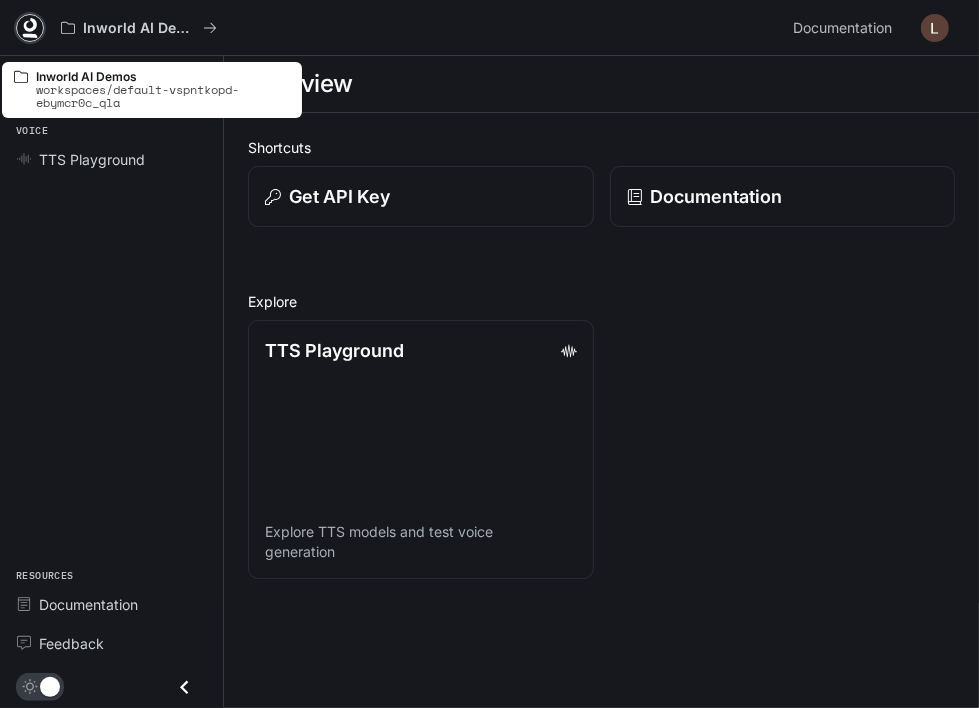 drag, startPoint x: 156, startPoint y: 29, endPoint x: 24, endPoint y: 31, distance: 132.01515 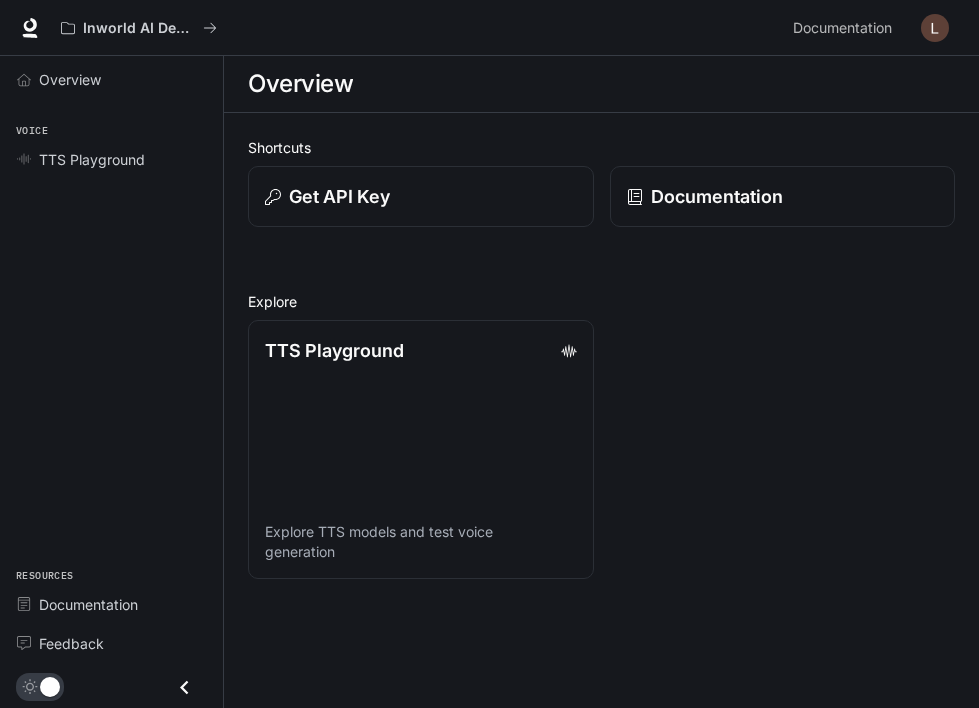 scroll, scrollTop: 0, scrollLeft: 0, axis: both 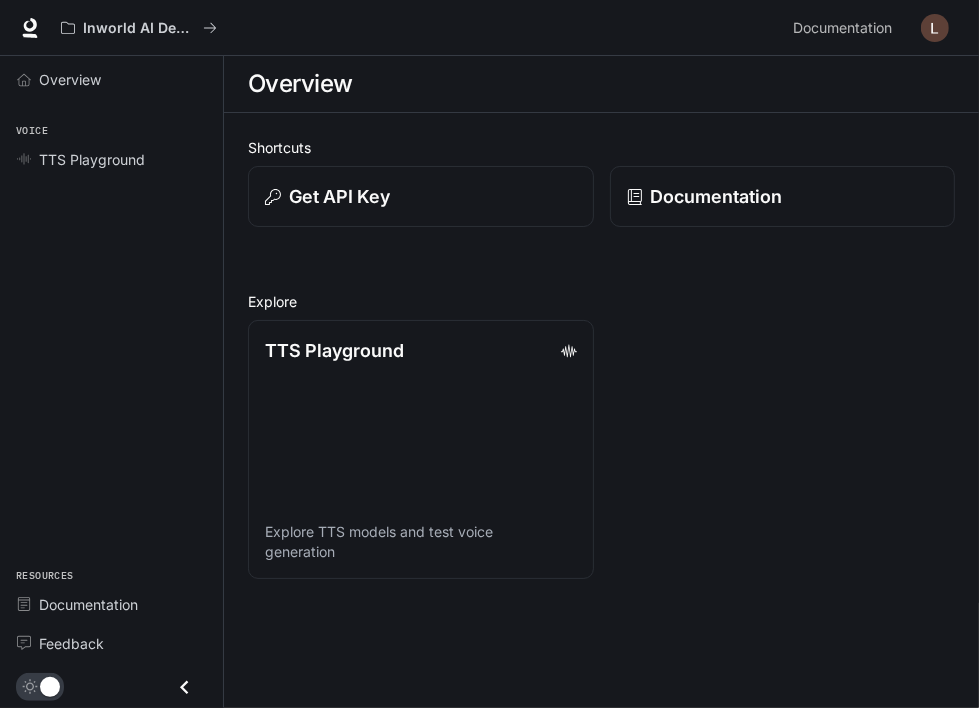 click at bounding box center (935, 28) 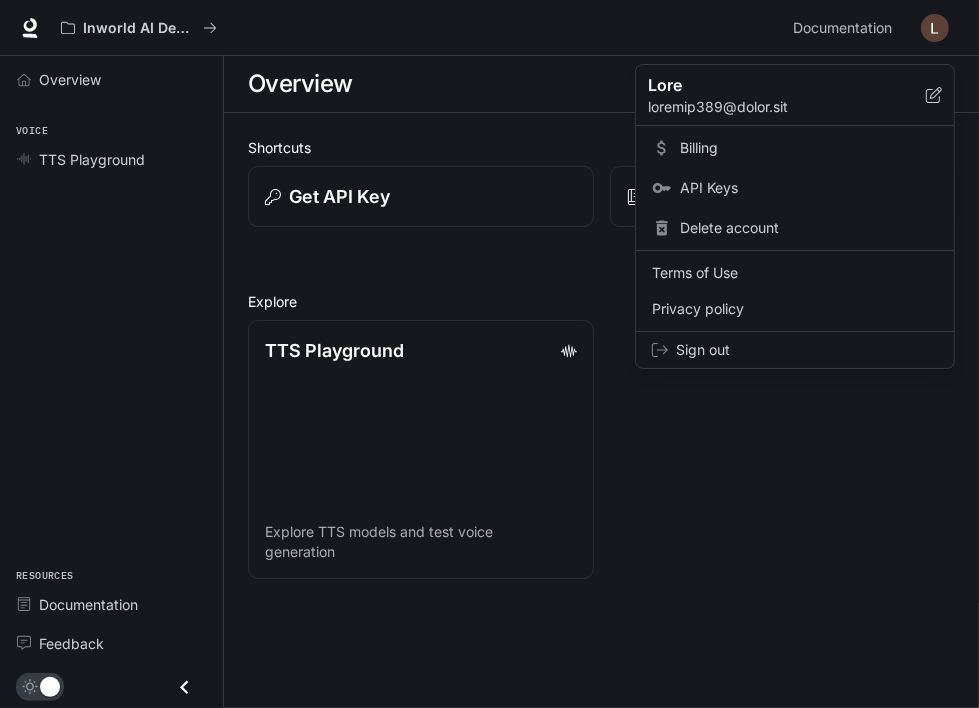 click at bounding box center [489, 354] 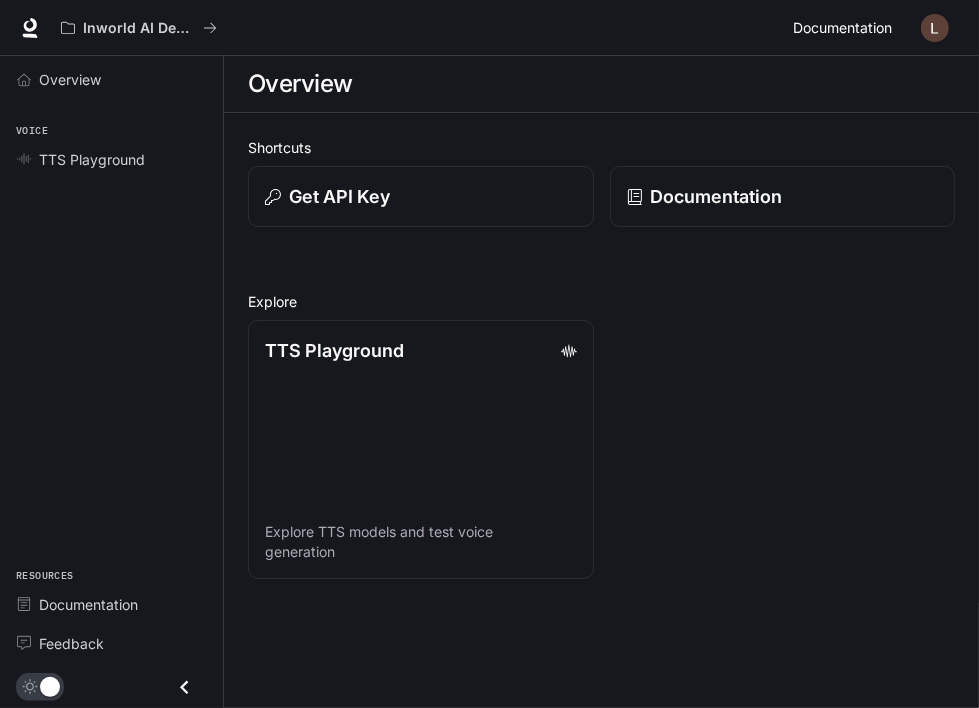 click on "Documentation" at bounding box center [842, 28] 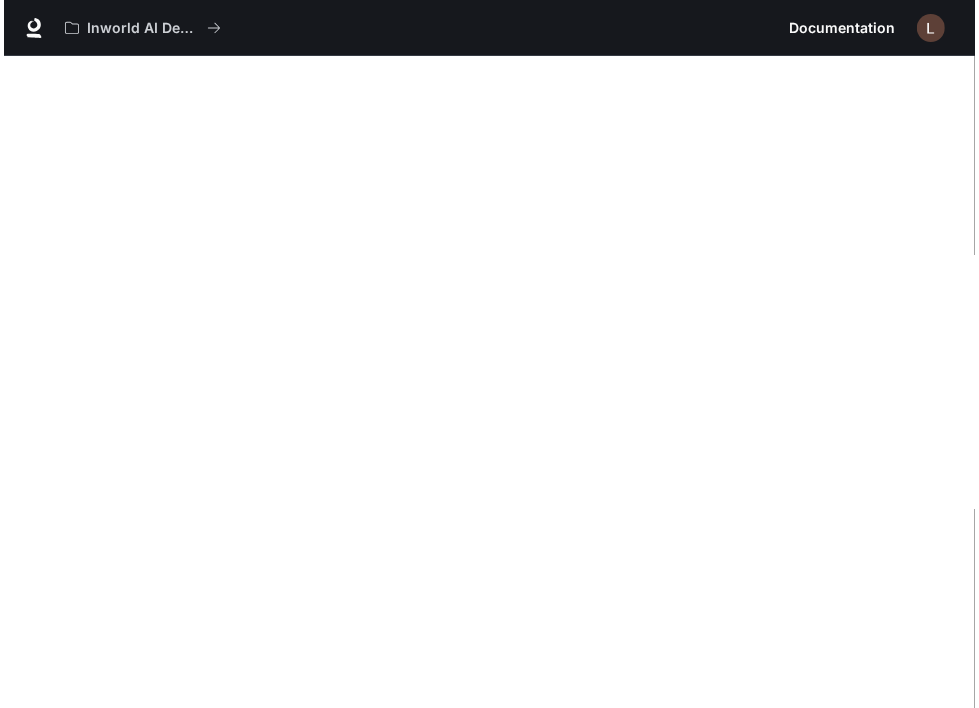 scroll, scrollTop: 56, scrollLeft: 0, axis: vertical 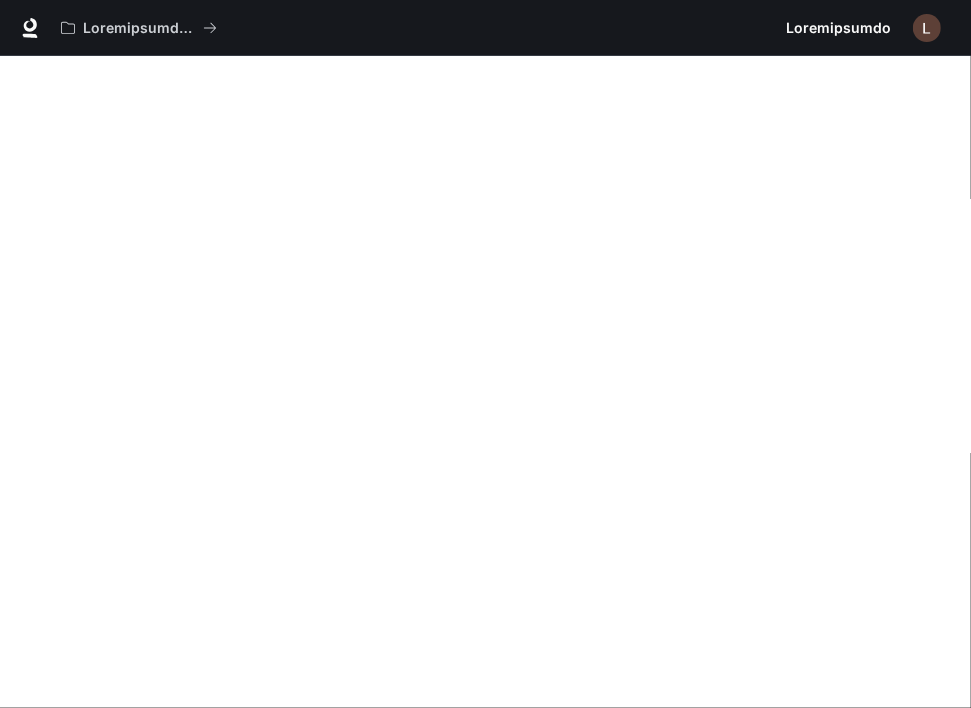 click at bounding box center [927, 28] 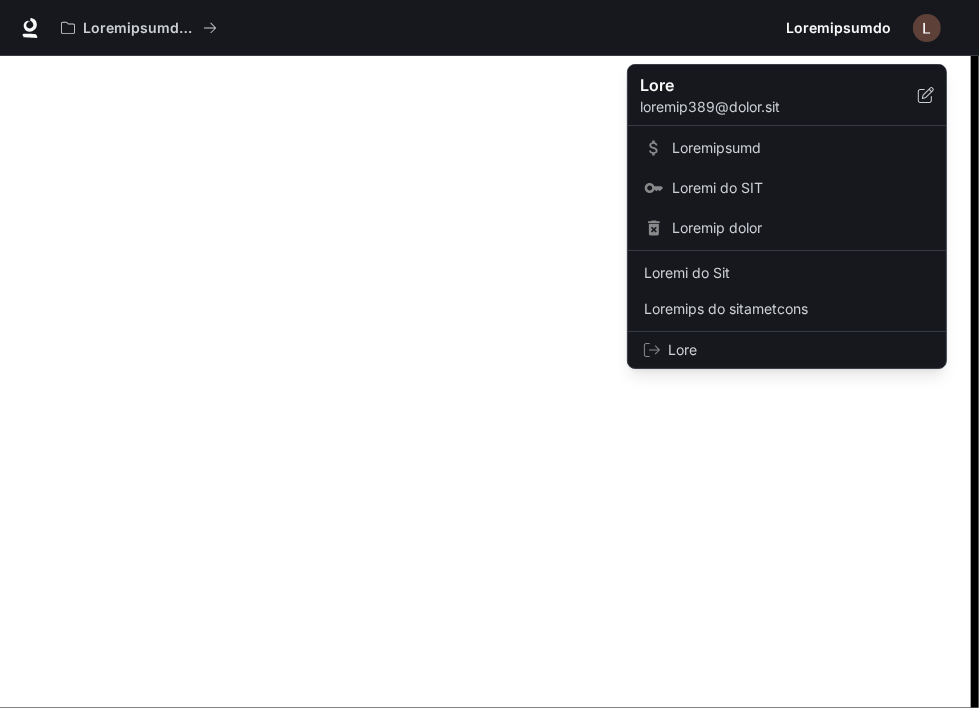 click on "Lore" at bounding box center [763, 85] 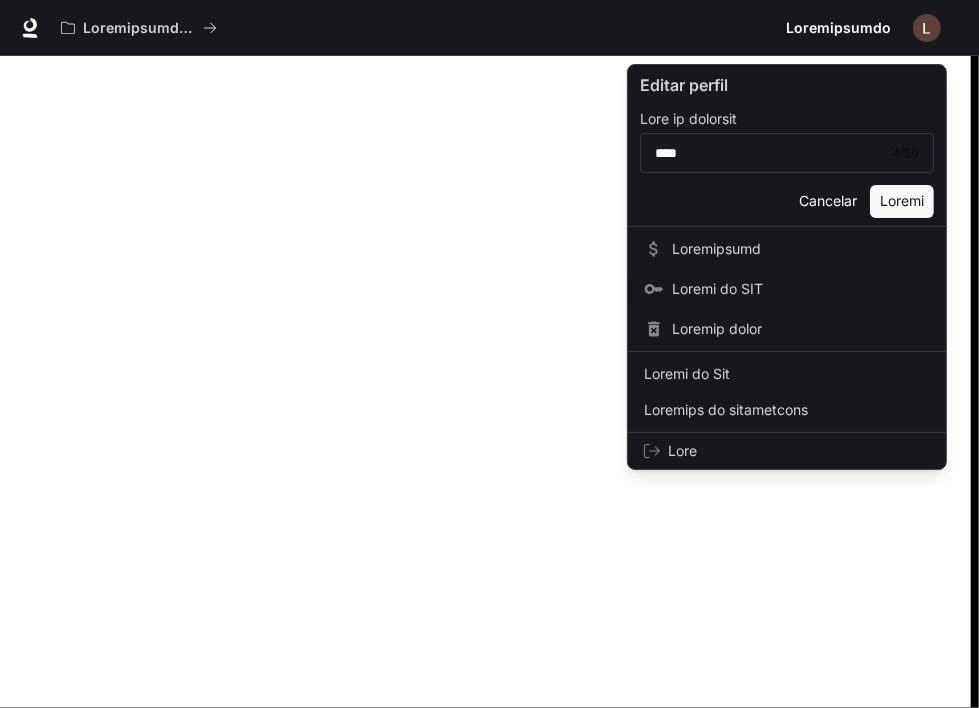 click on "Loremi do SIT" at bounding box center [801, 289] 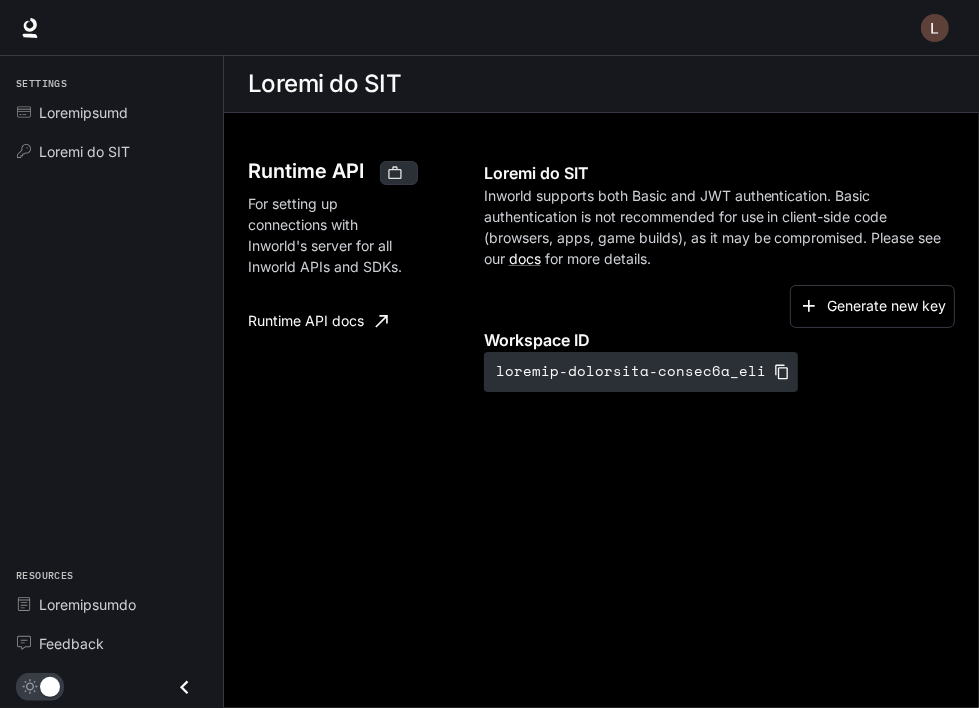 scroll, scrollTop: 0, scrollLeft: 0, axis: both 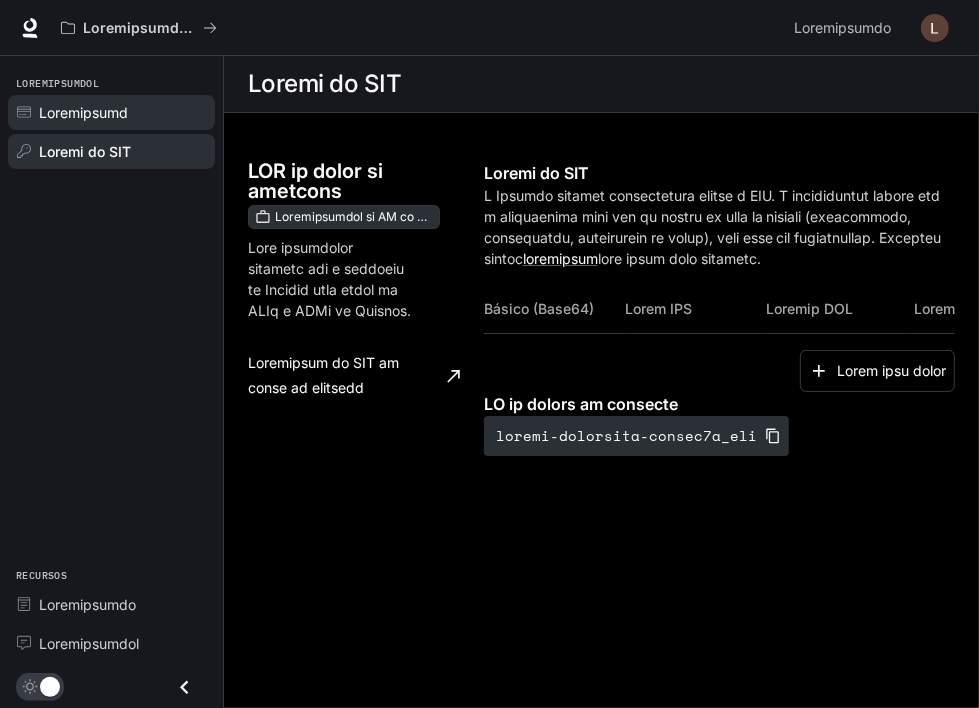 click on "Loremipsumd" at bounding box center (83, 112) 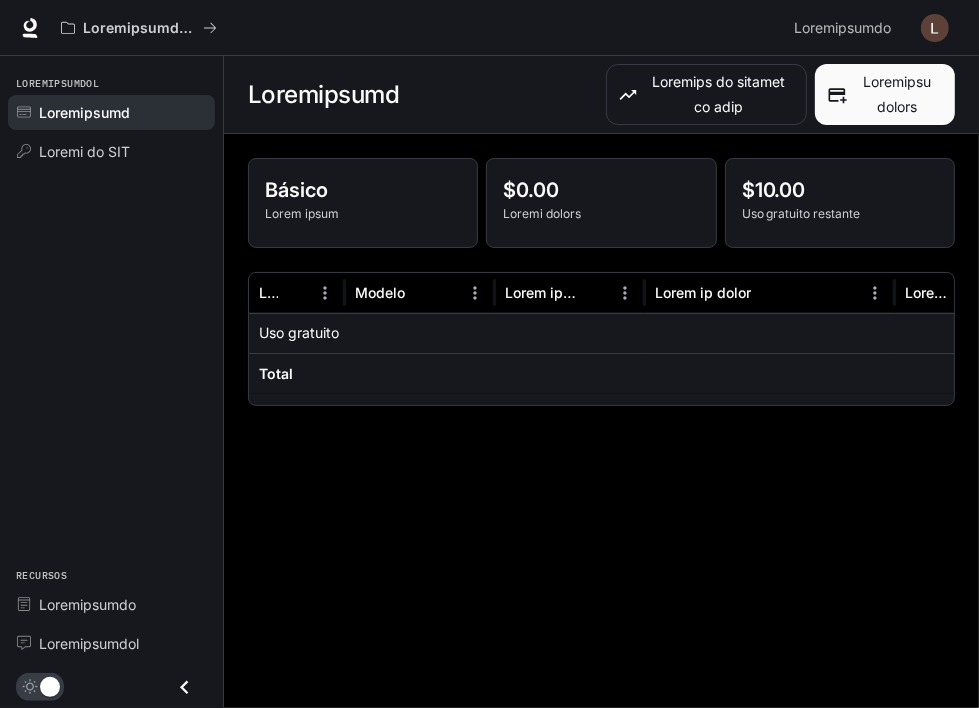 click on "Básico" at bounding box center [363, 190] 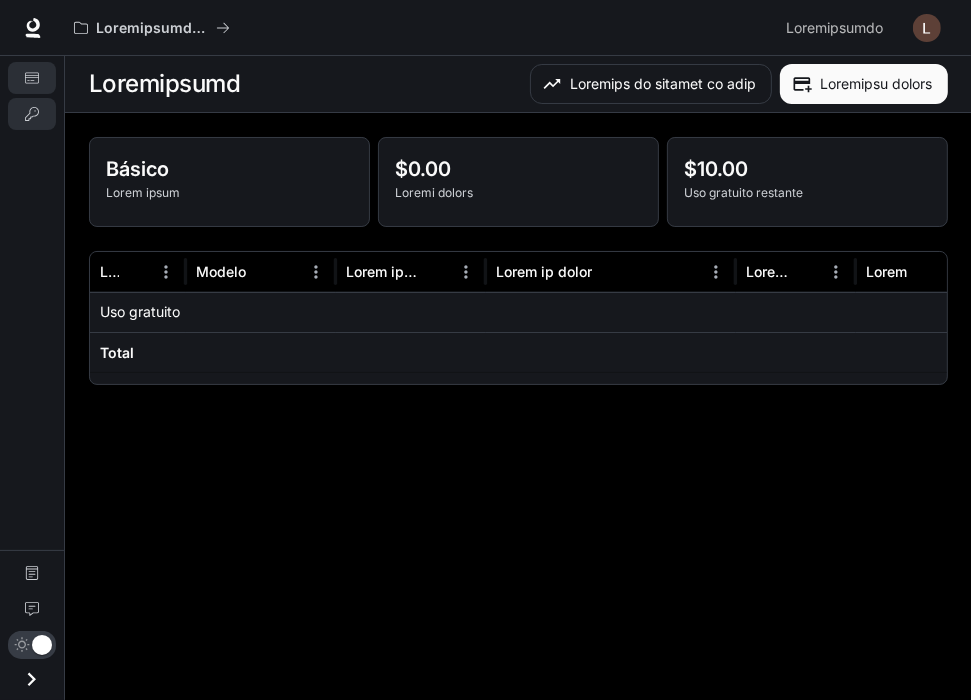 click on "Loremi do SIT" at bounding box center [32, 114] 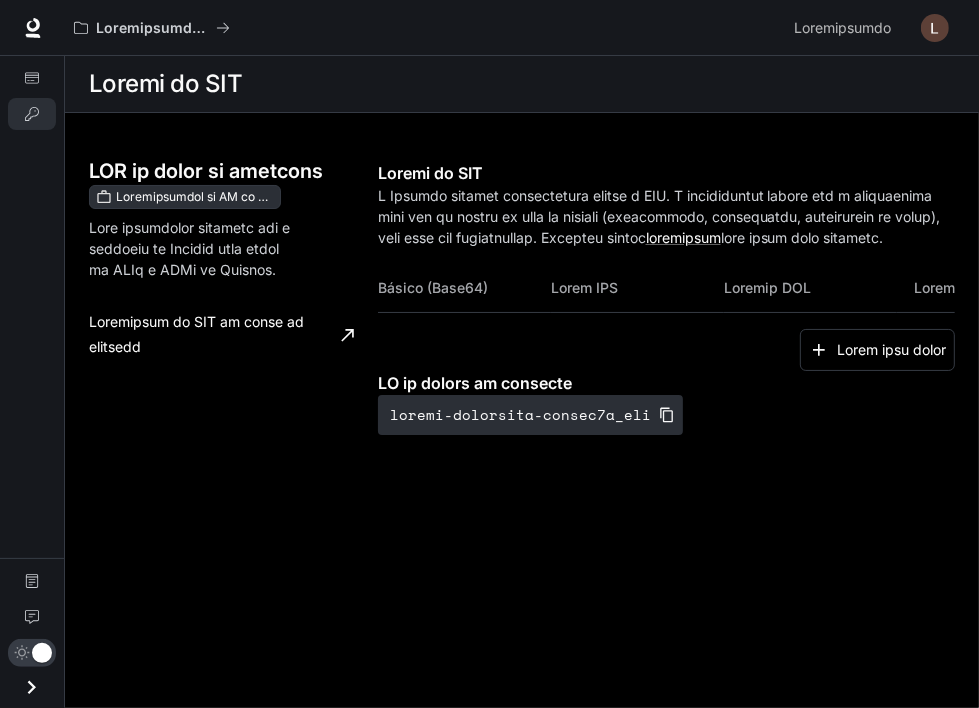 click at bounding box center [935, 28] 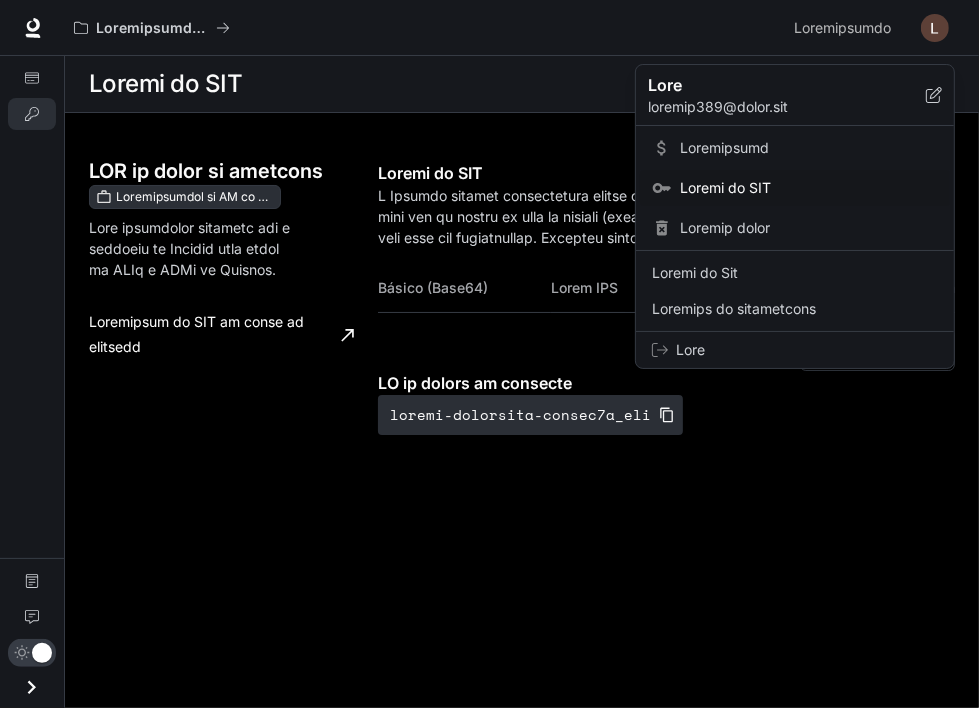 click at bounding box center [489, 354] 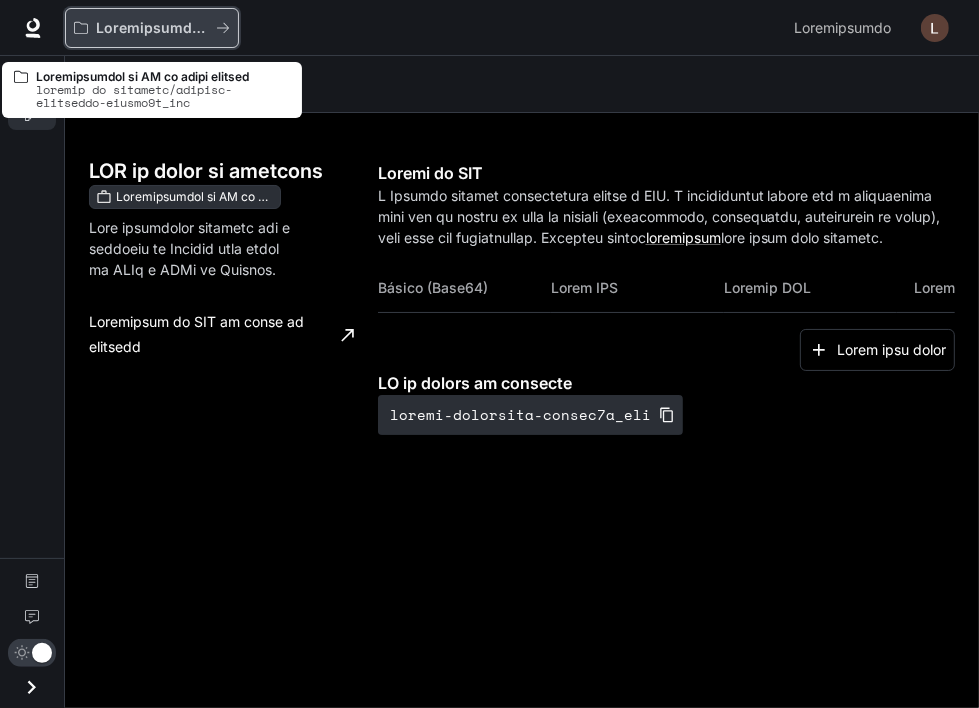 click at bounding box center (223, 28) 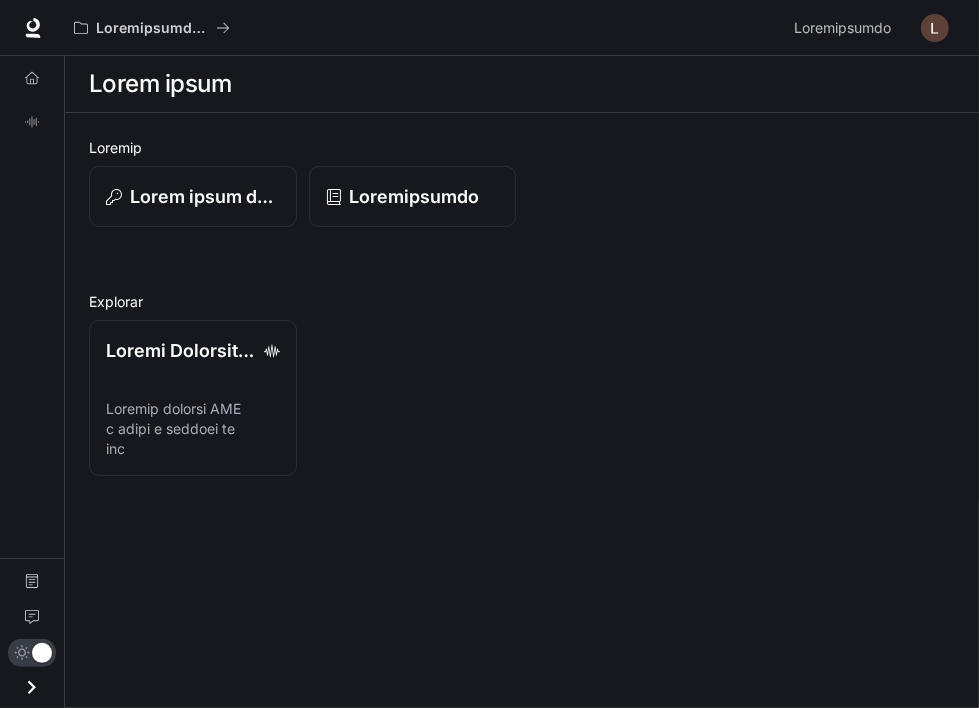 click on "Loremi Dolorsit AME Consect adipisc ELI s doeiu t incidid ut lab" at bounding box center (516, 190) 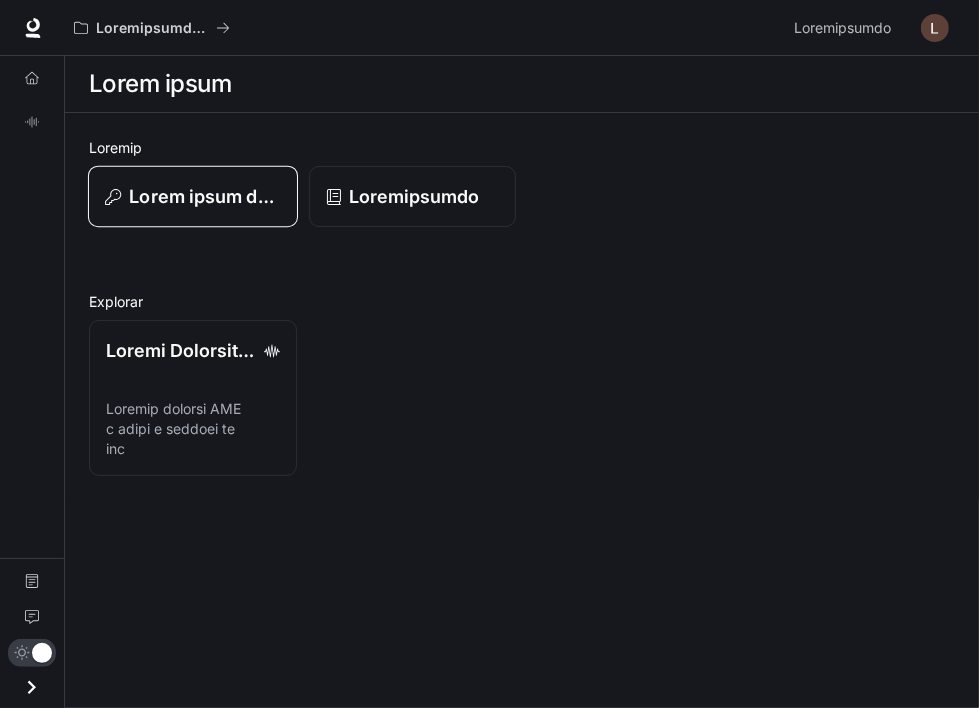 click on "Lorem ipsum do SIT" at bounding box center (193, 197) 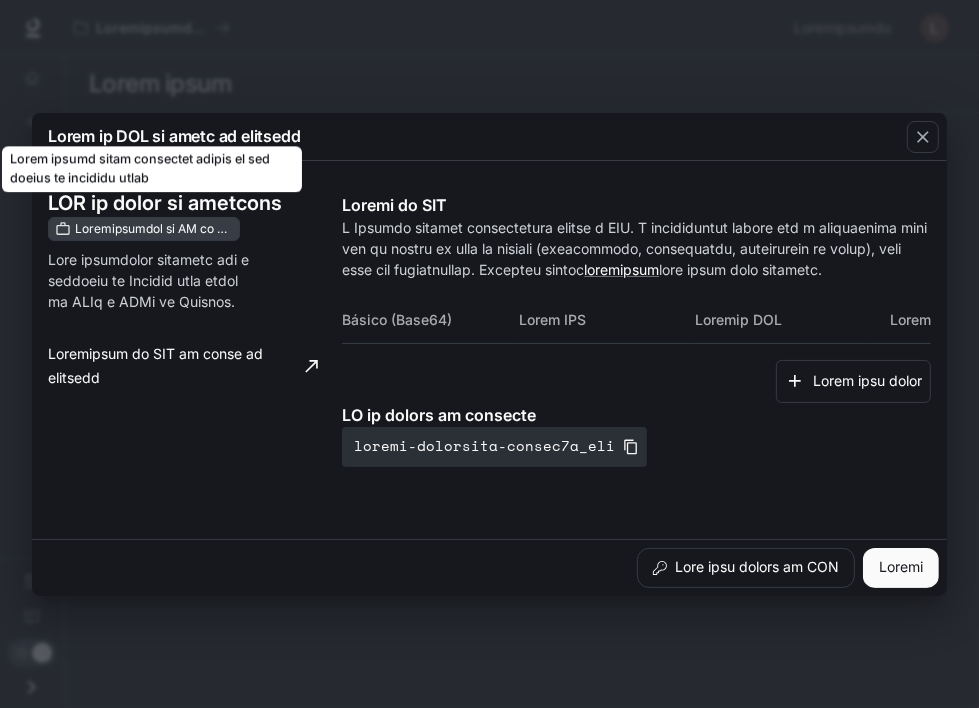 click on "Loremipsumdol si AM co adipi elitsed" at bounding box center (152, 229) 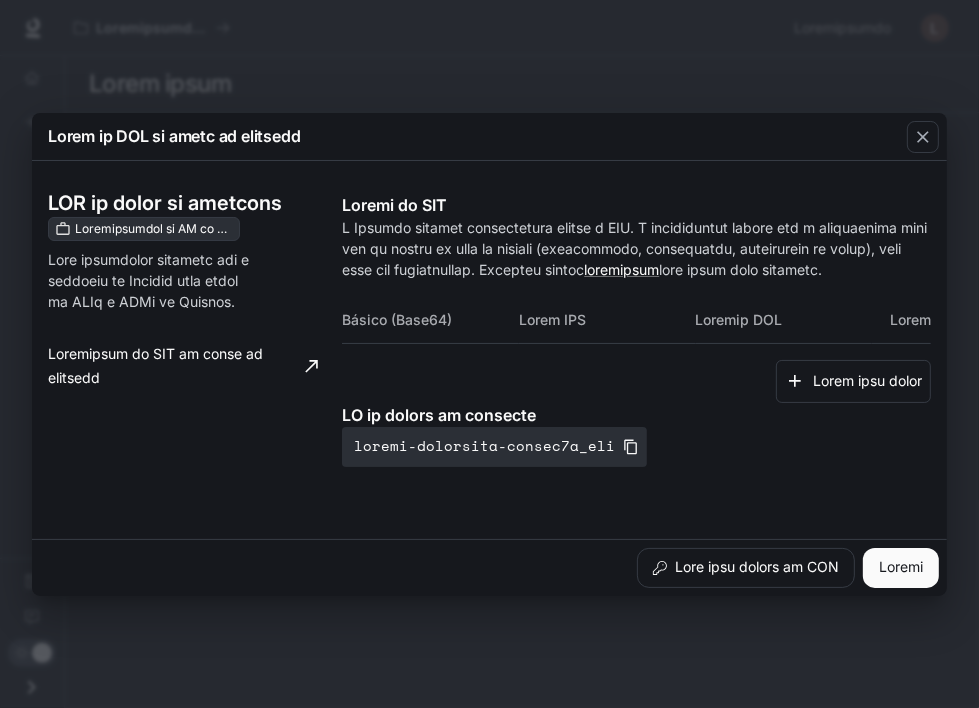 click on "Lore ipsumdolor sitametc adi e seddoeiu te Incidid utla etdol ma ALIq e ADMi ve Quisnos." at bounding box center [152, 280] 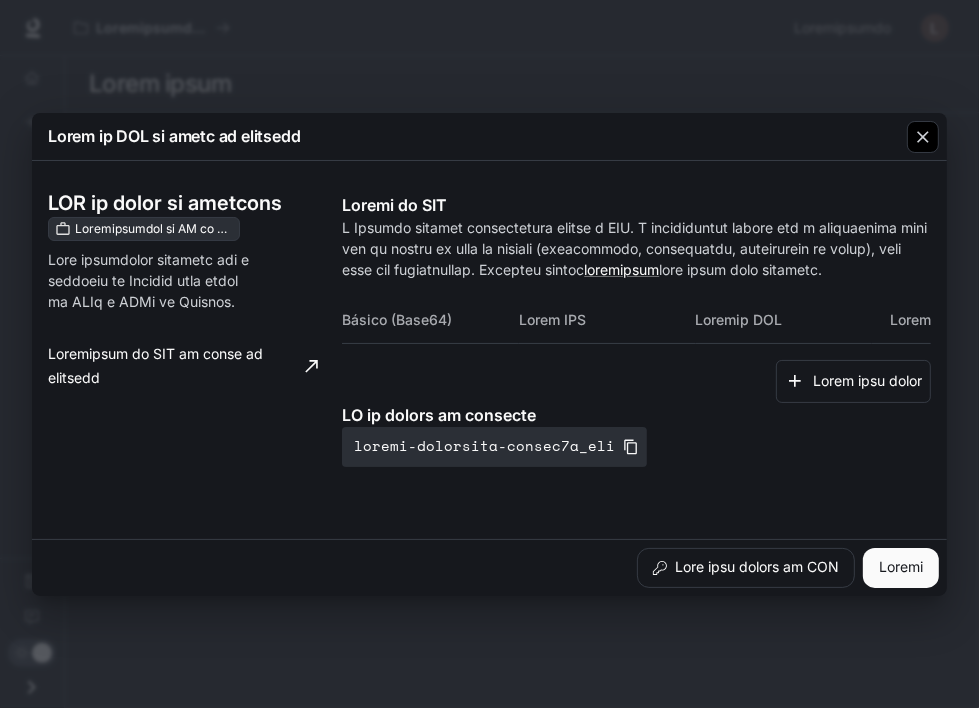 click at bounding box center [923, 137] 